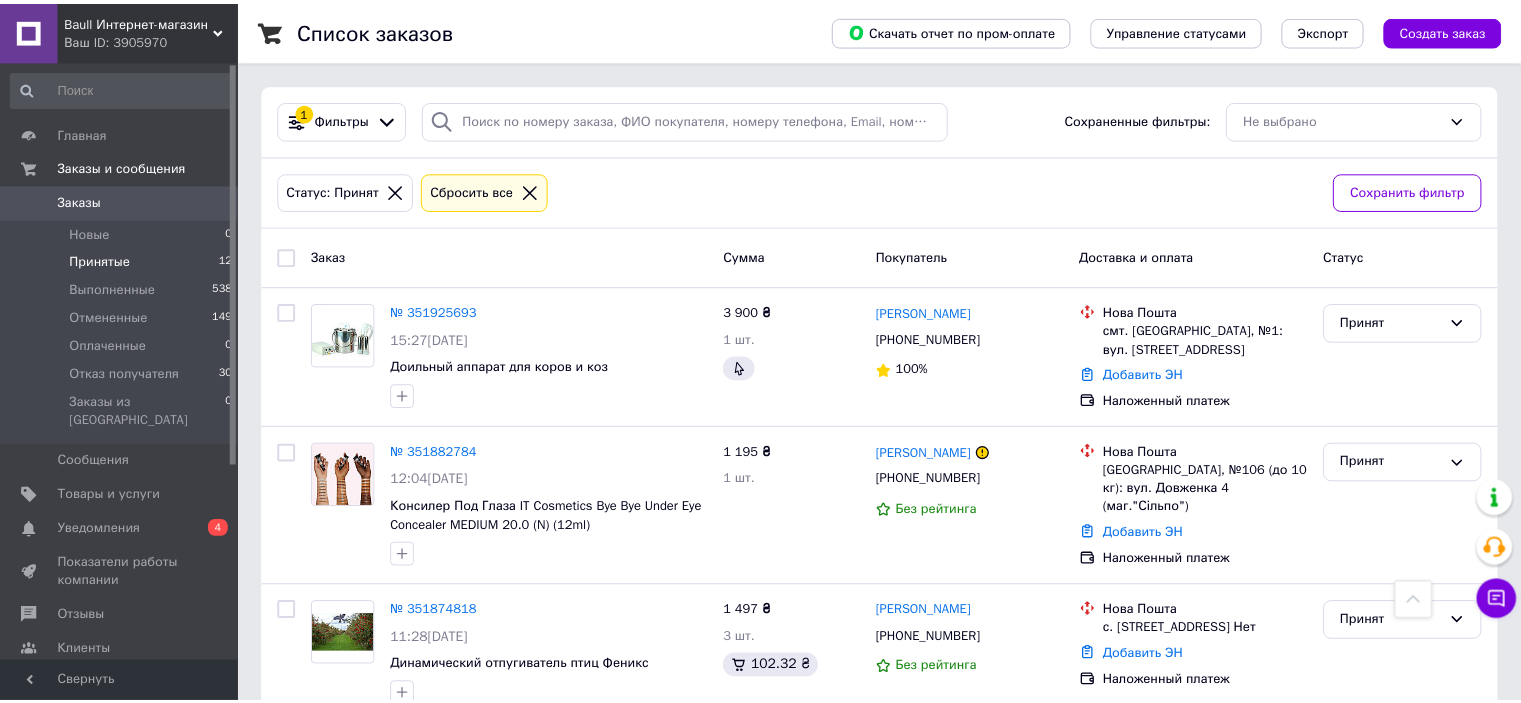 scroll, scrollTop: 1568, scrollLeft: 0, axis: vertical 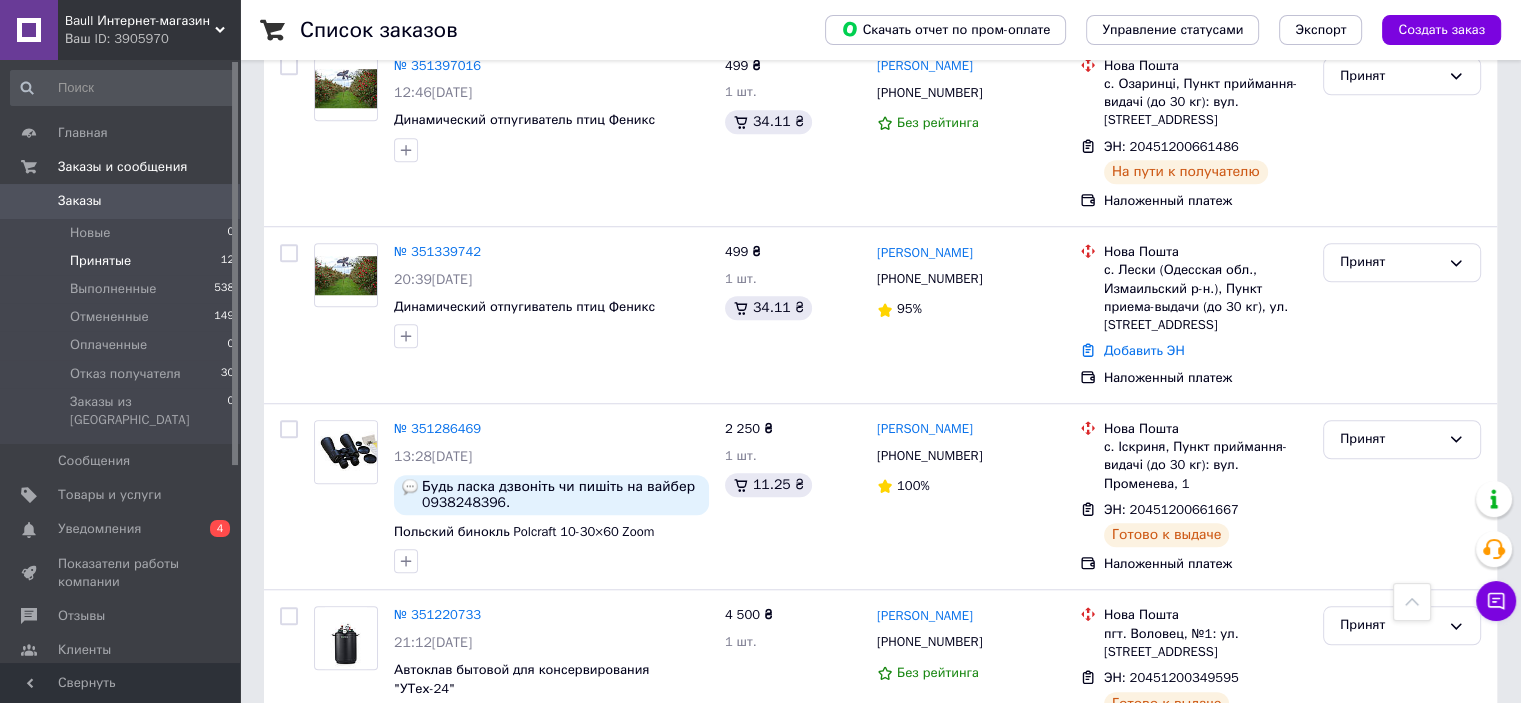 click on "Принятые" at bounding box center [100, 261] 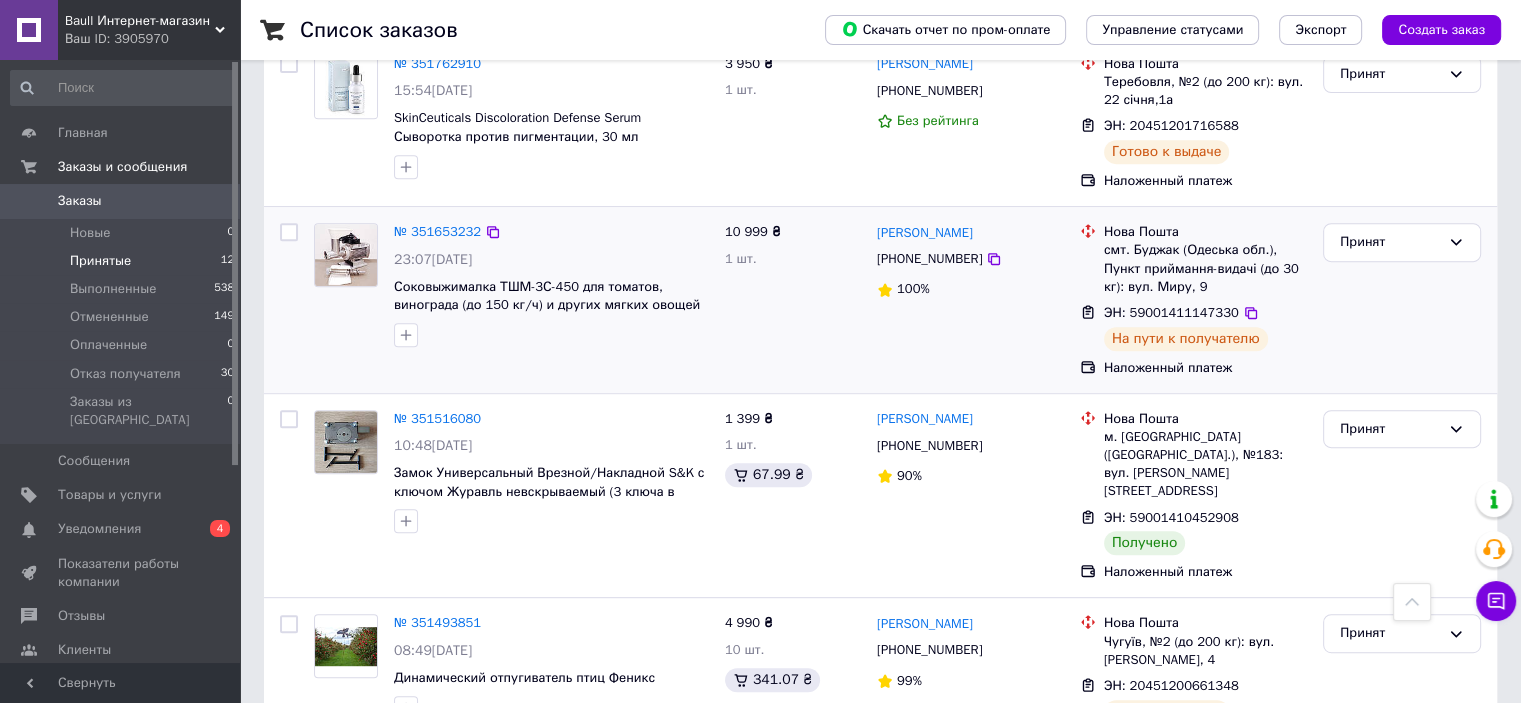 scroll, scrollTop: 900, scrollLeft: 0, axis: vertical 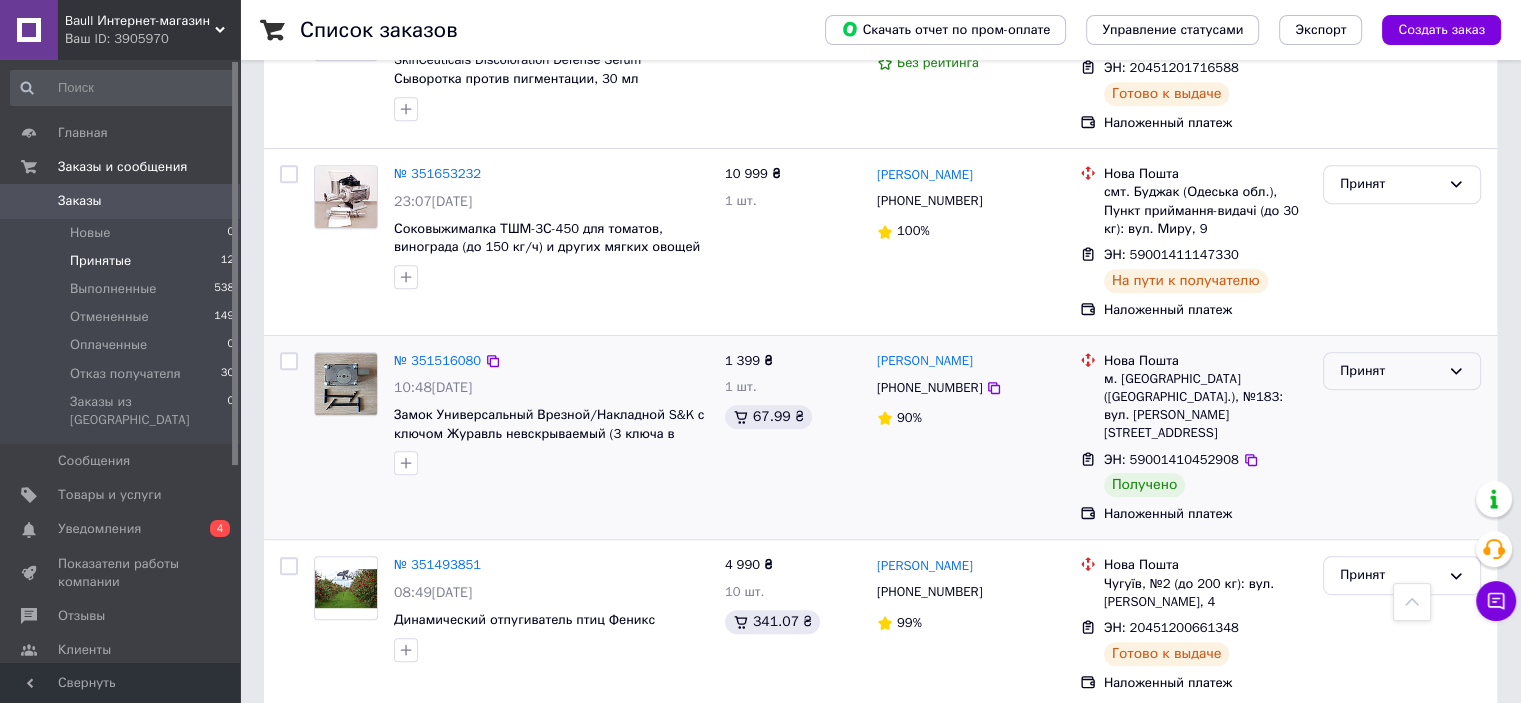 click on "Принят" at bounding box center [1390, 371] 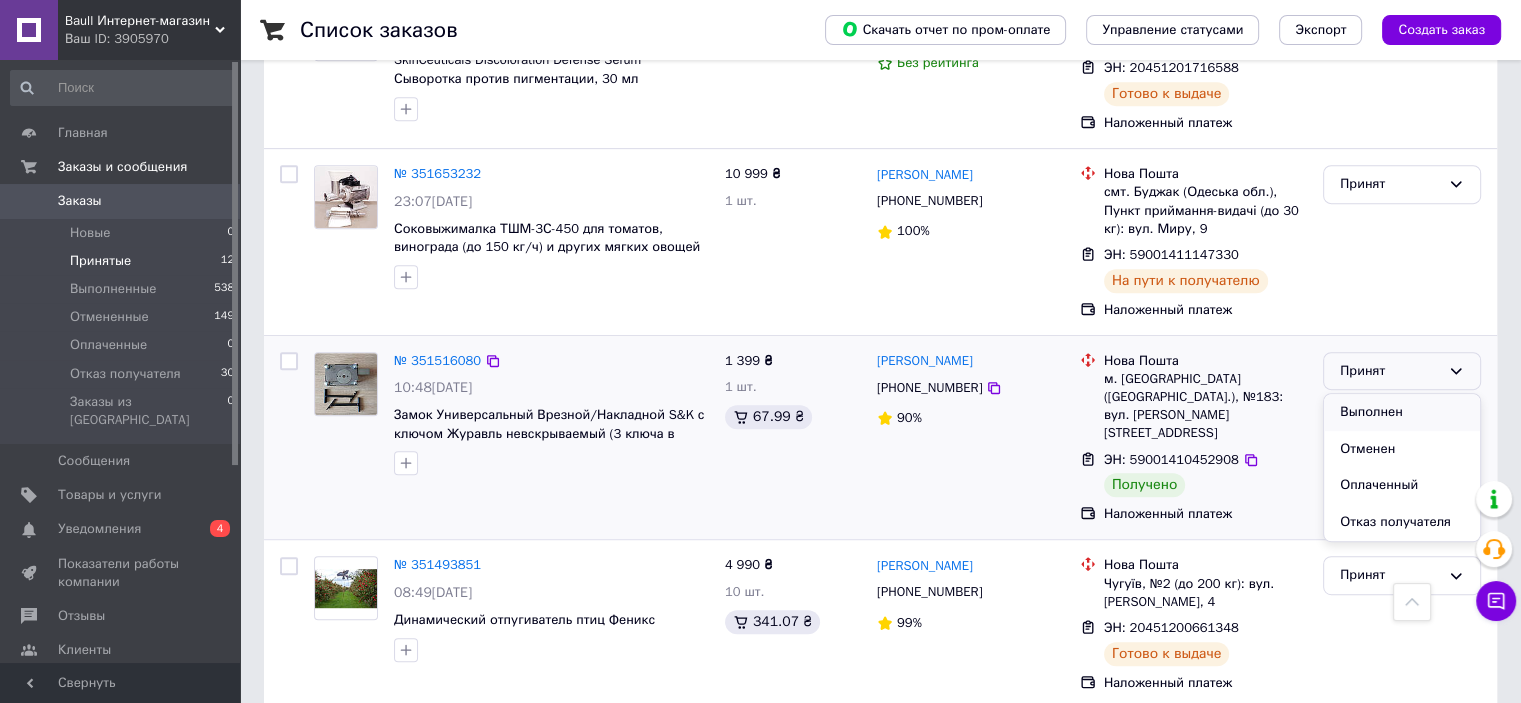 click on "Выполнен" at bounding box center [1402, 412] 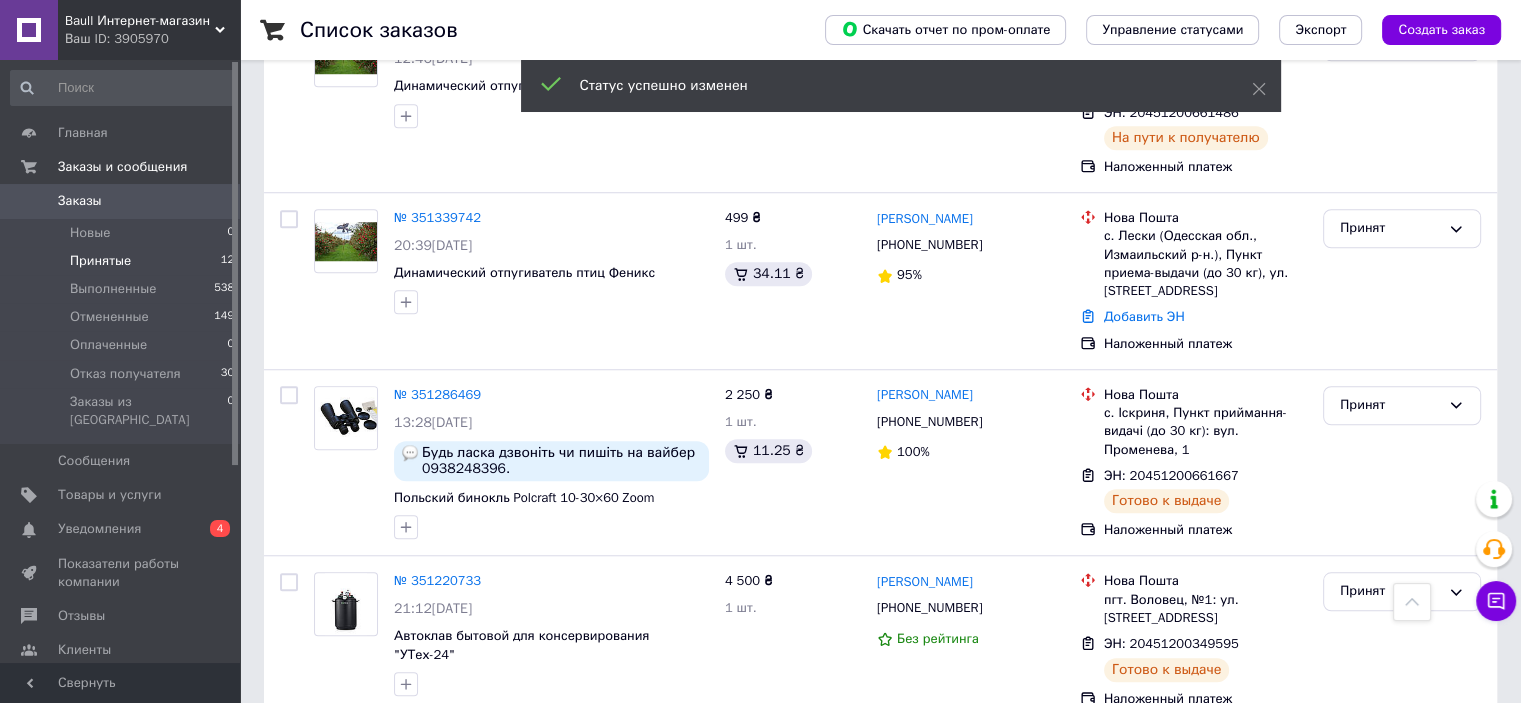 scroll, scrollTop: 1608, scrollLeft: 0, axis: vertical 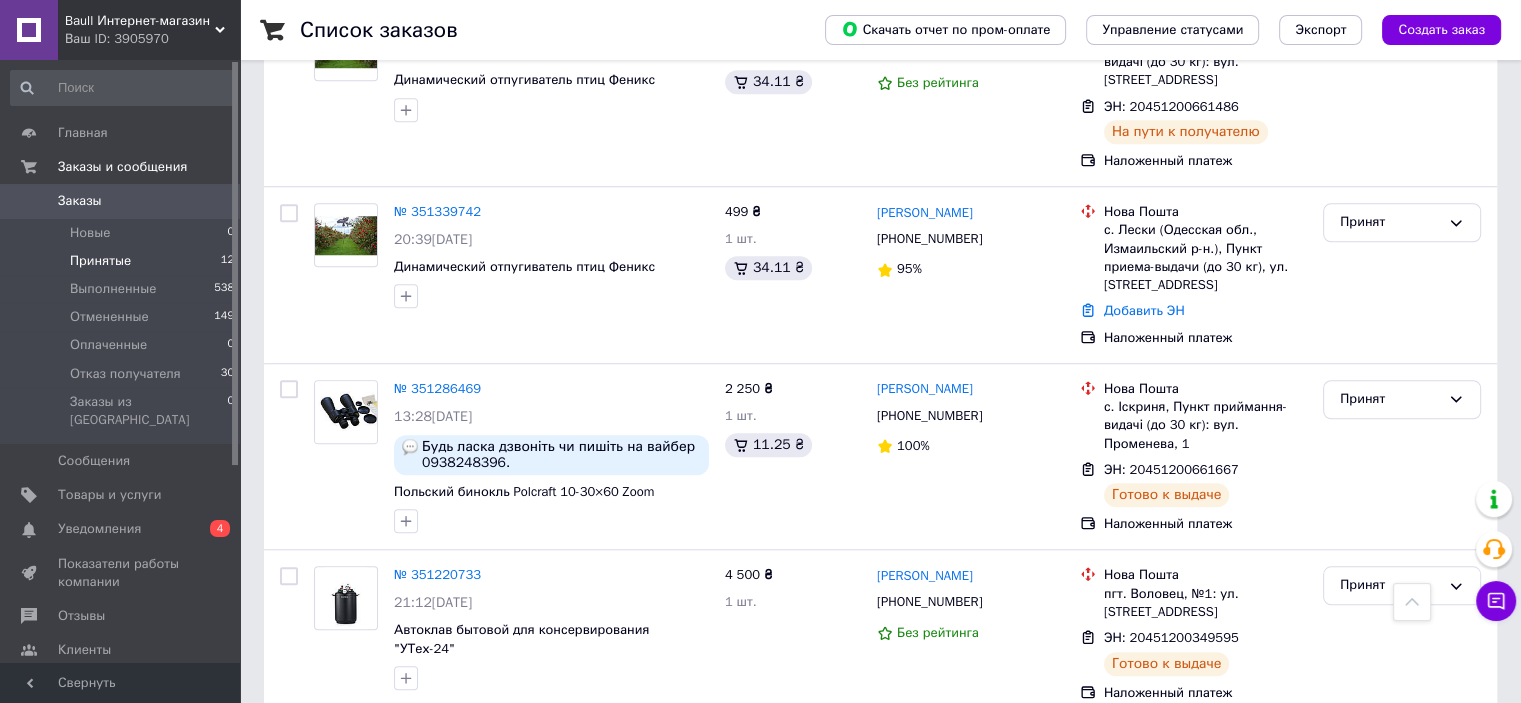 click on "Baull Интернет-магазин Ваш ID: 3905970" at bounding box center (149, 30) 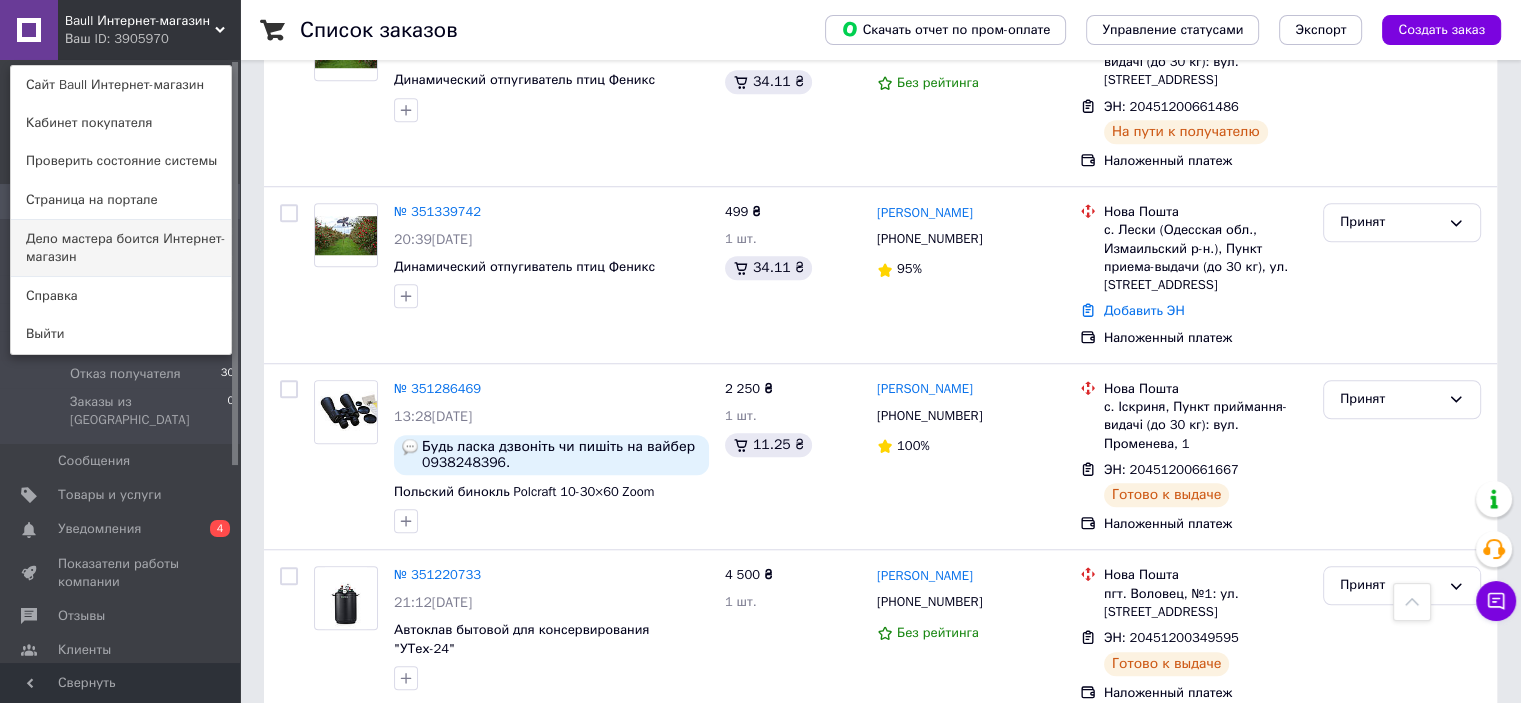 click on "Дело мастера боится Интернет-магазин" at bounding box center [121, 248] 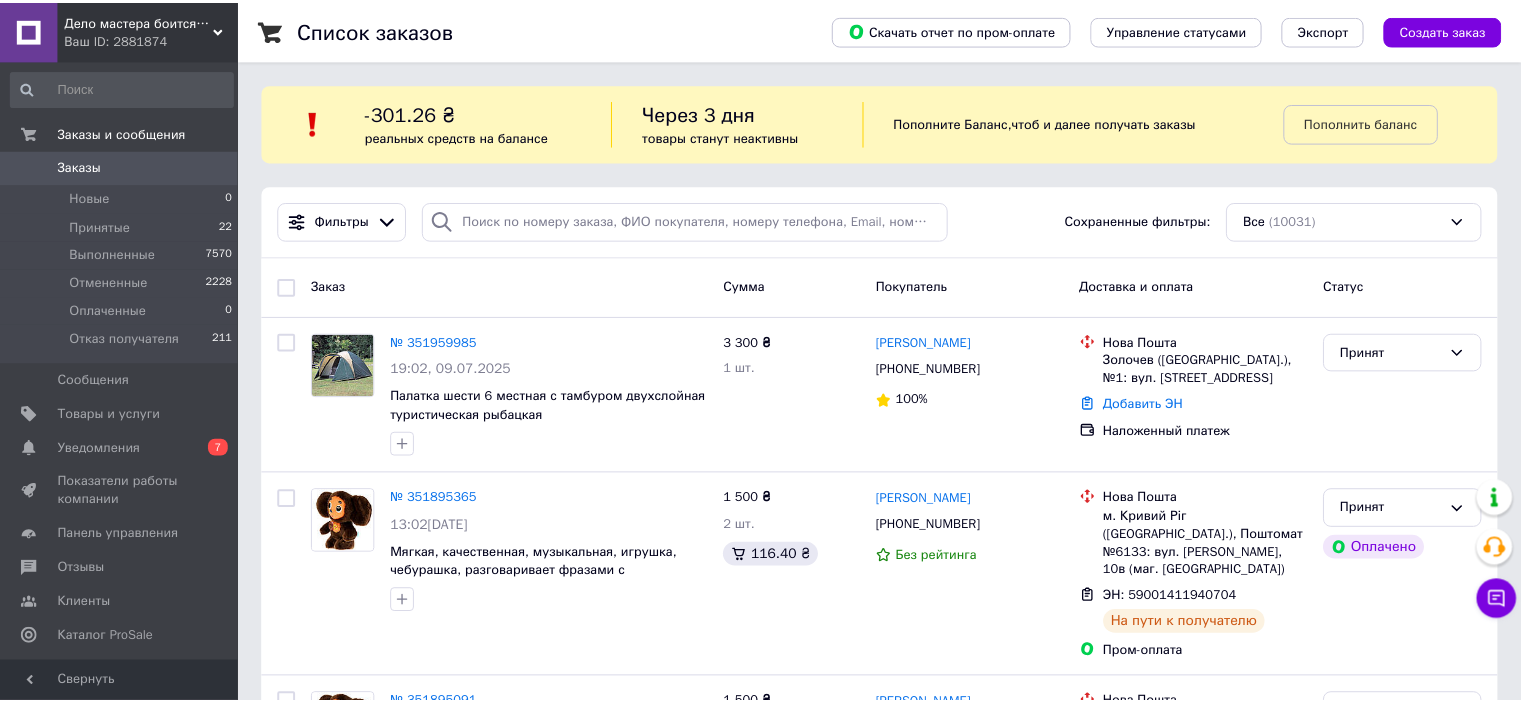 scroll, scrollTop: 0, scrollLeft: 0, axis: both 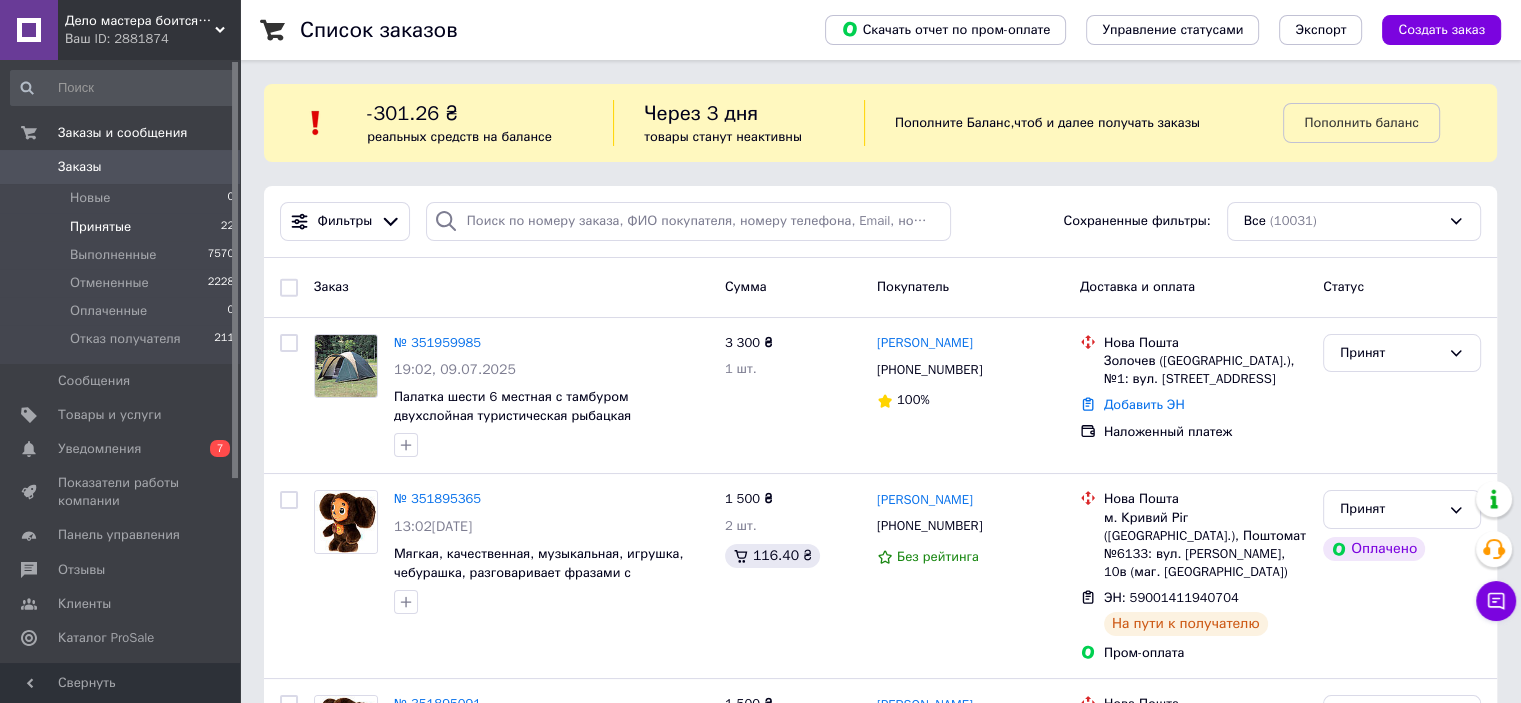 click on "Принятые" at bounding box center (100, 227) 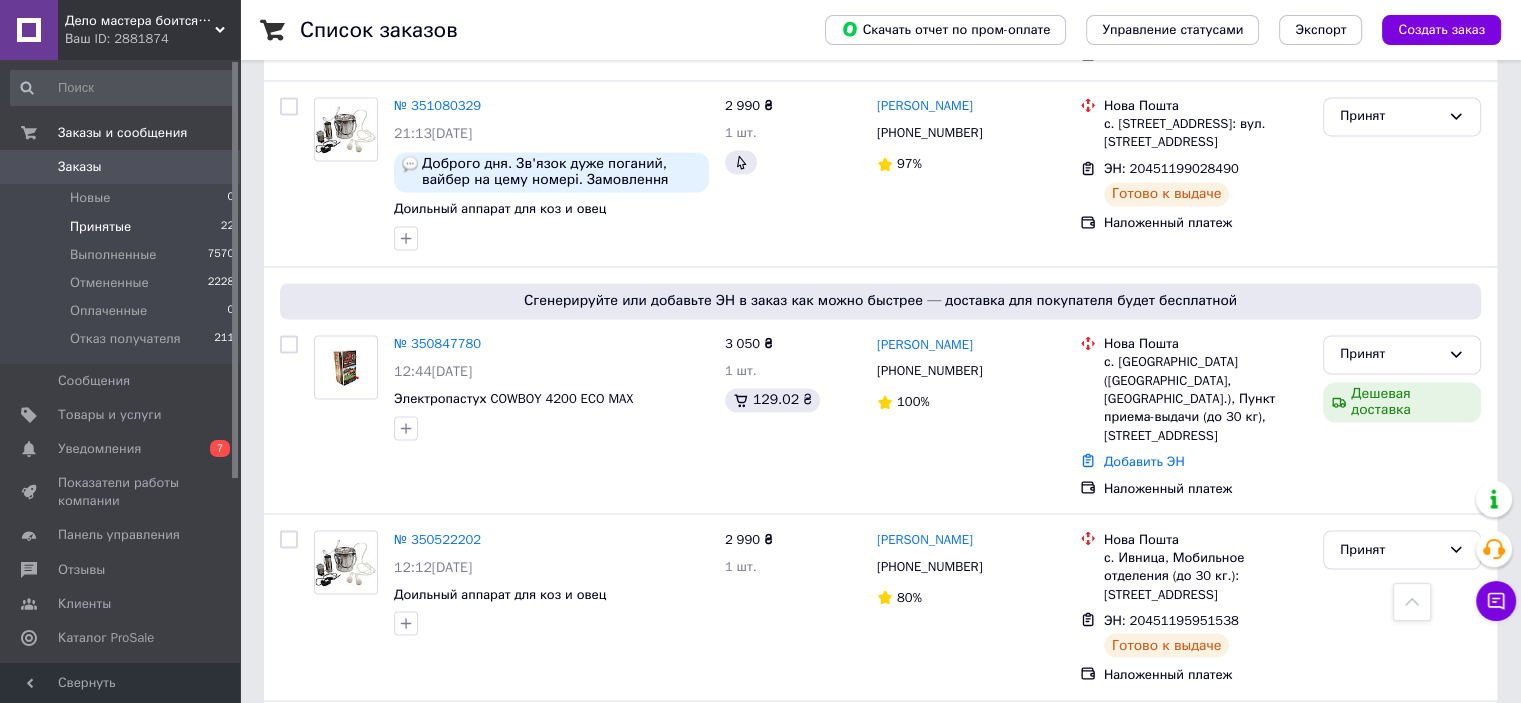 scroll, scrollTop: 3563, scrollLeft: 0, axis: vertical 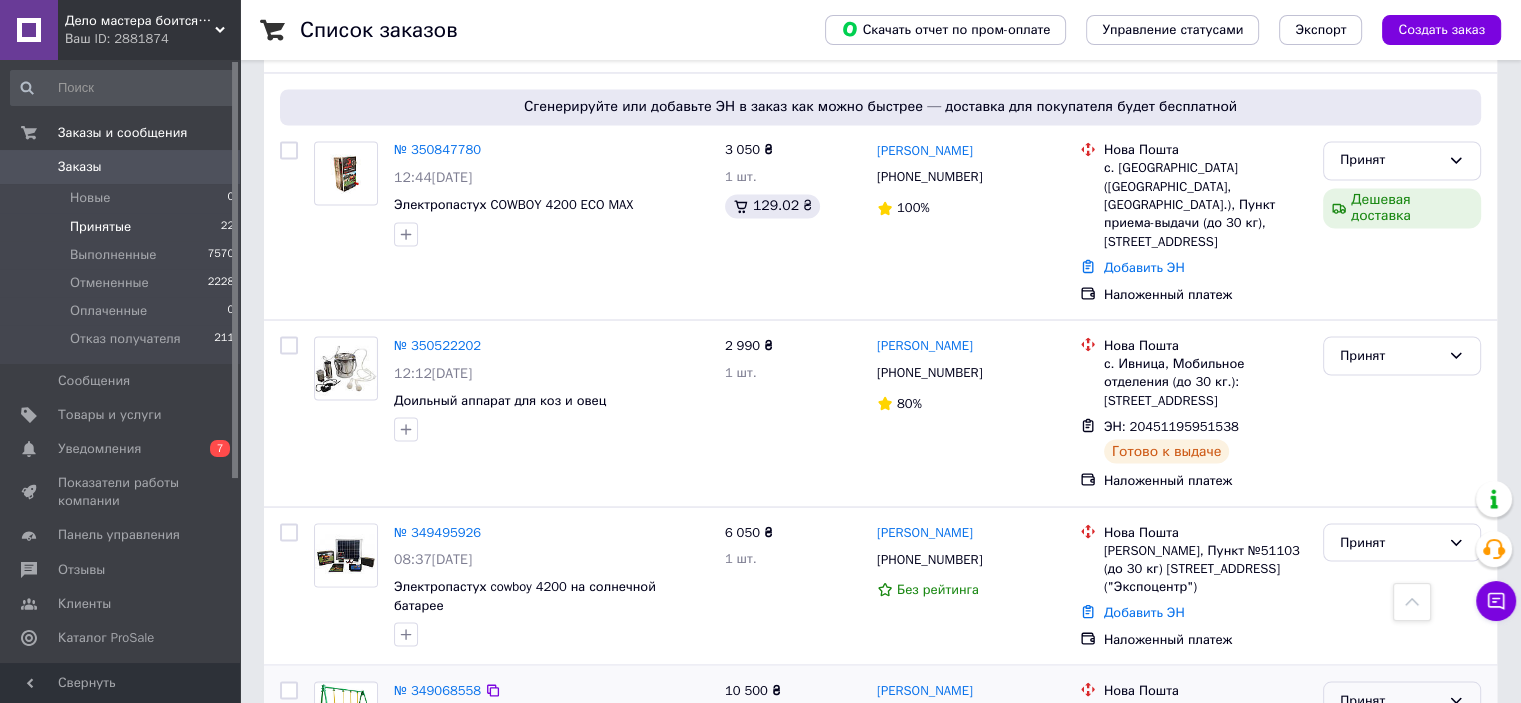 click on "Принят" at bounding box center [1390, 700] 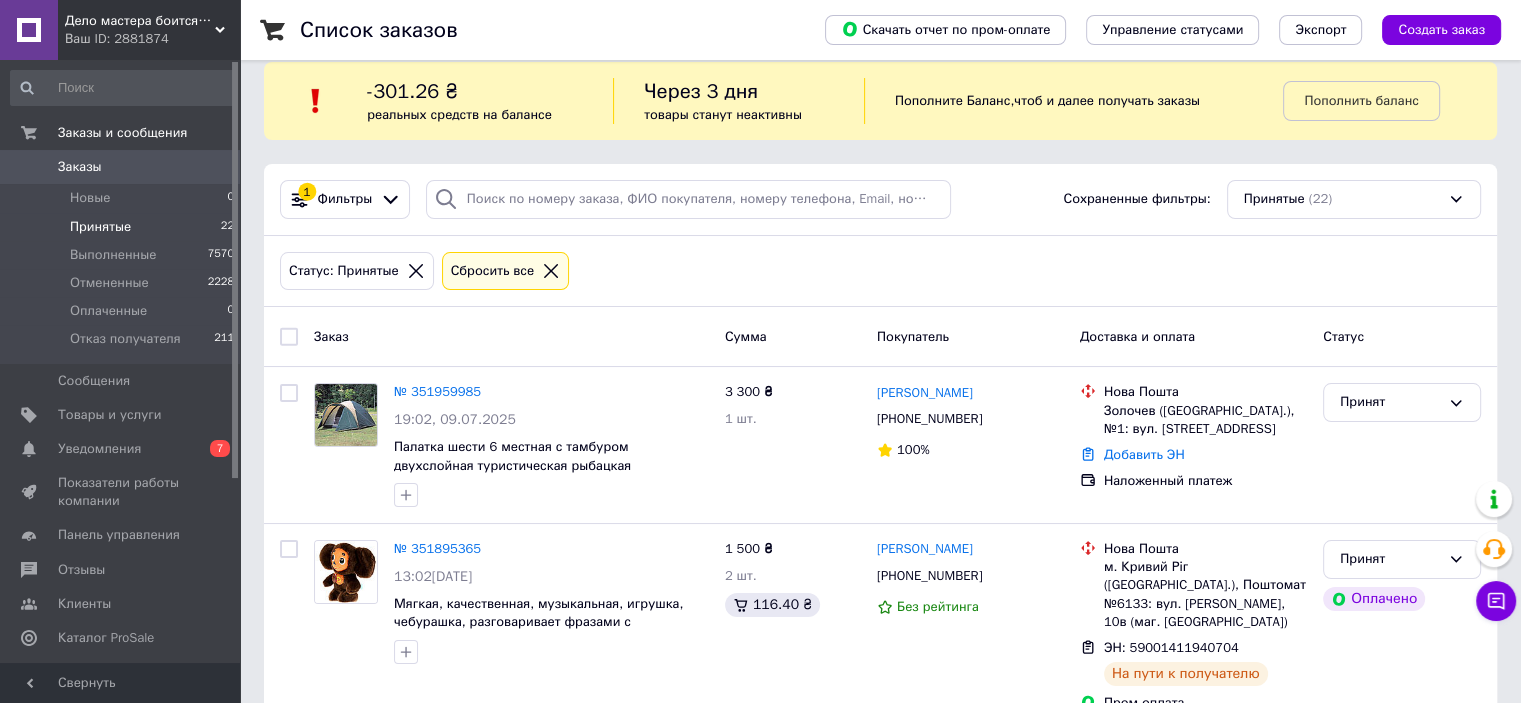 scroll, scrollTop: 0, scrollLeft: 0, axis: both 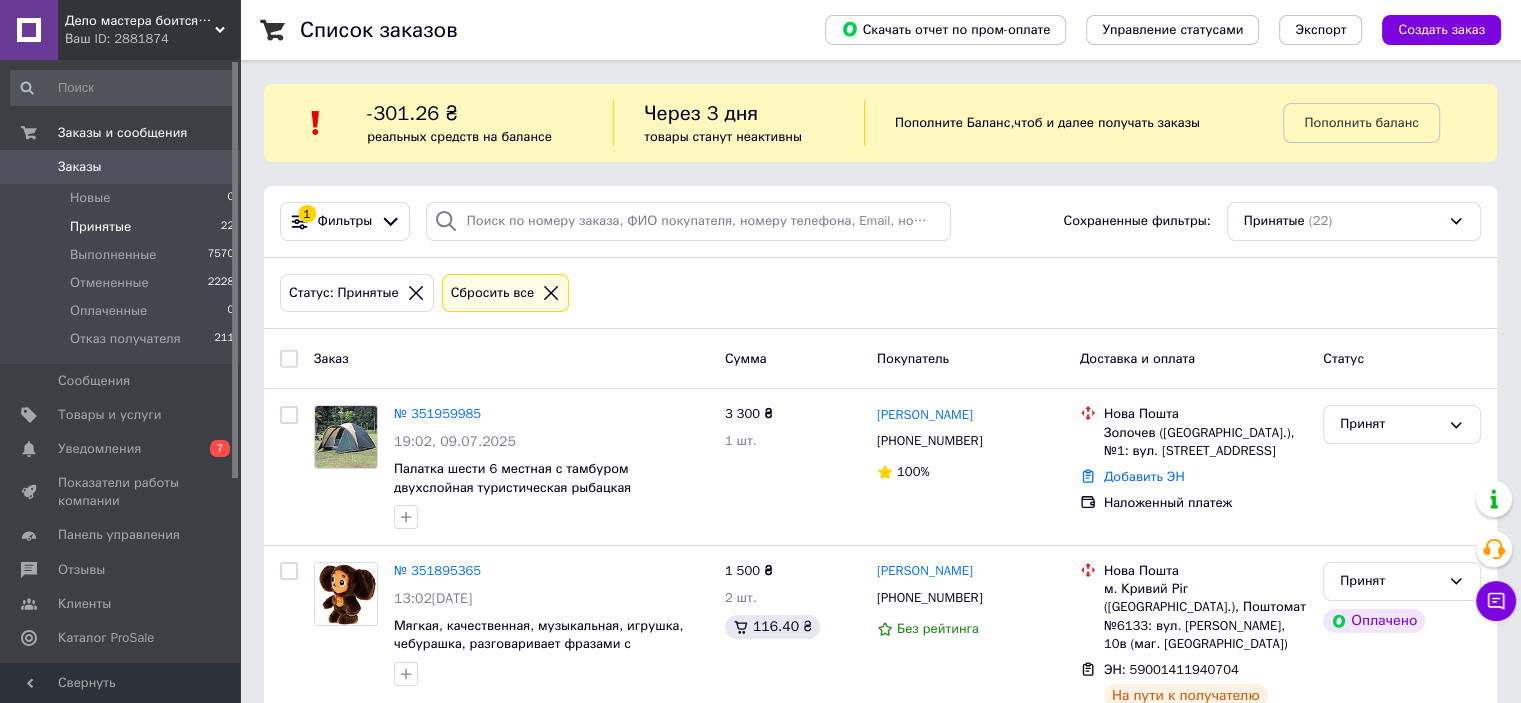 click on "Уведомления" at bounding box center (99, 449) 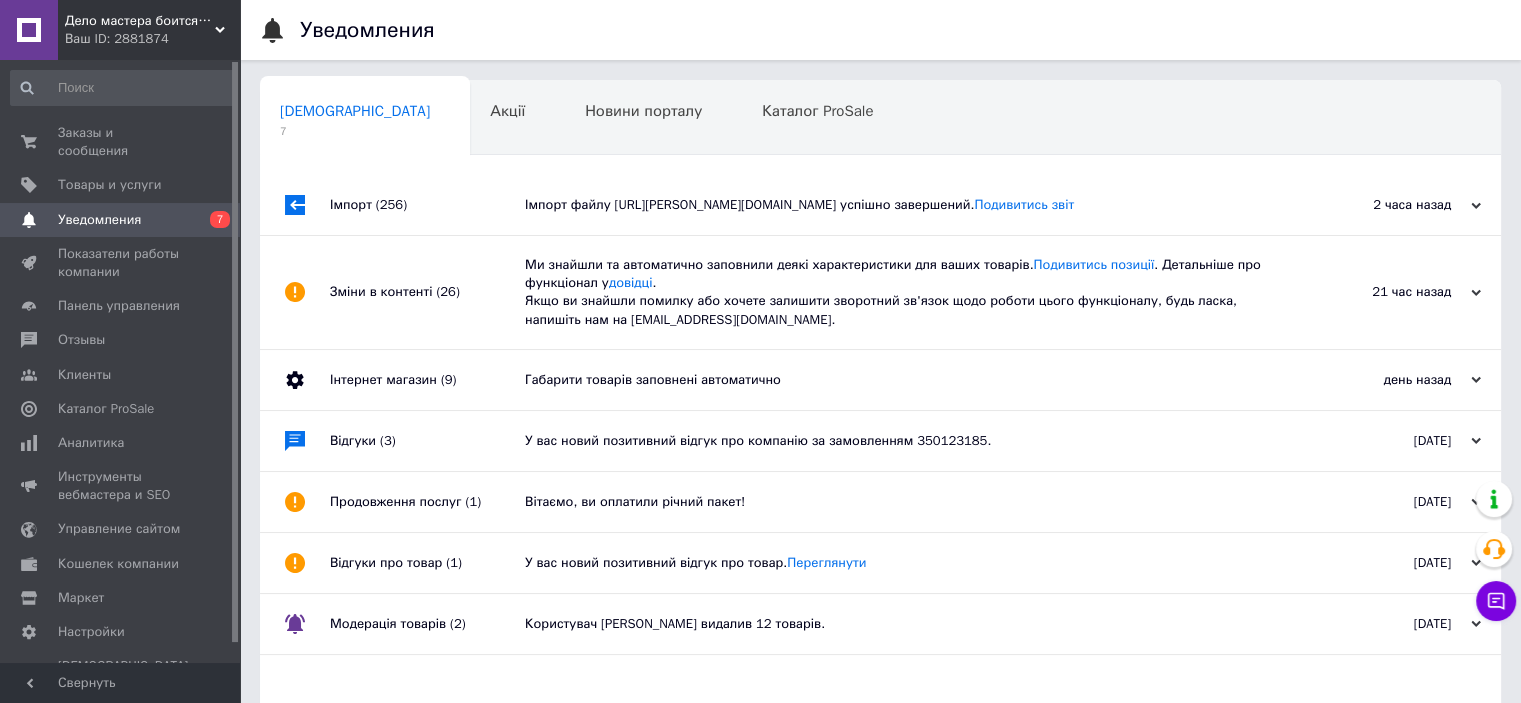 click on "Імпорт файлу [URL][PERSON_NAME][DOMAIN_NAME] успішно завершений.  Подивитись звіт" at bounding box center [903, 205] 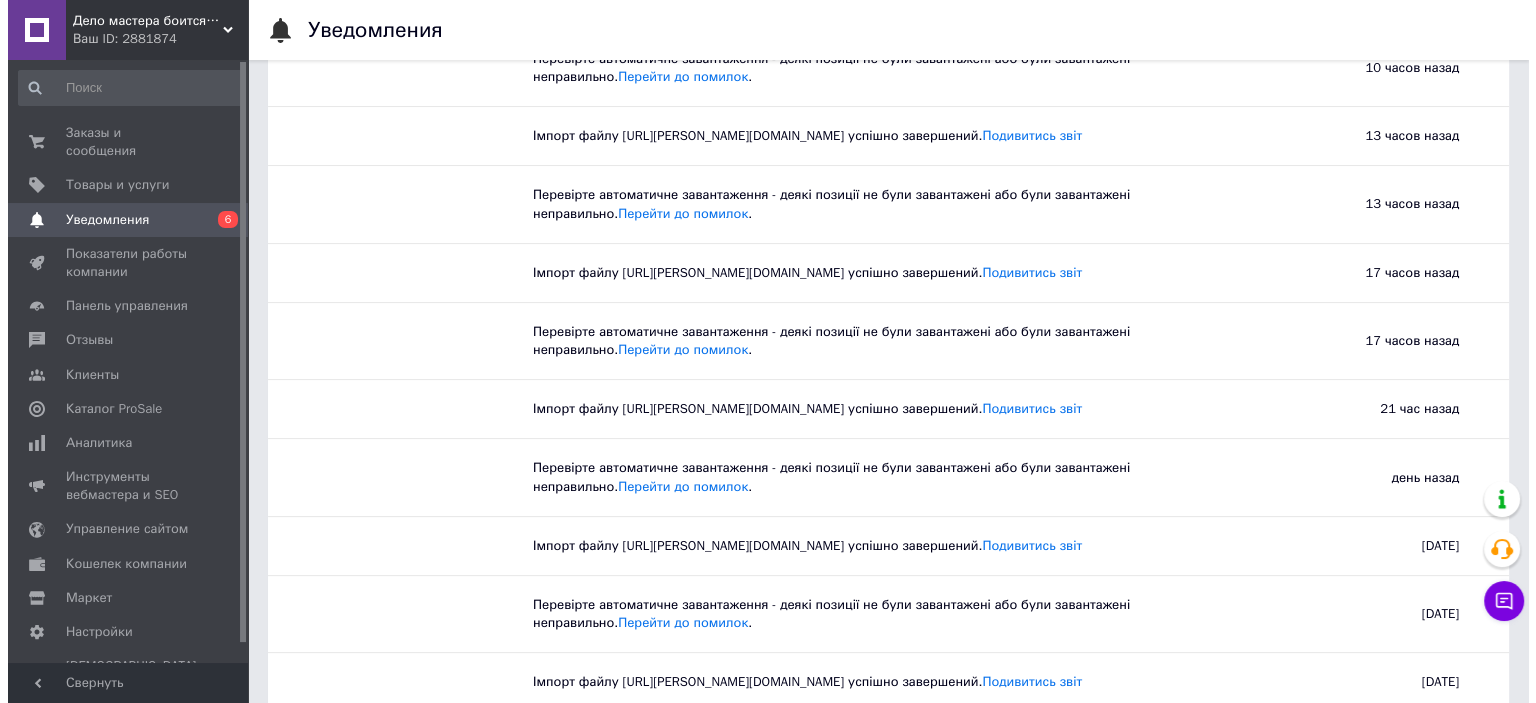 scroll, scrollTop: 0, scrollLeft: 0, axis: both 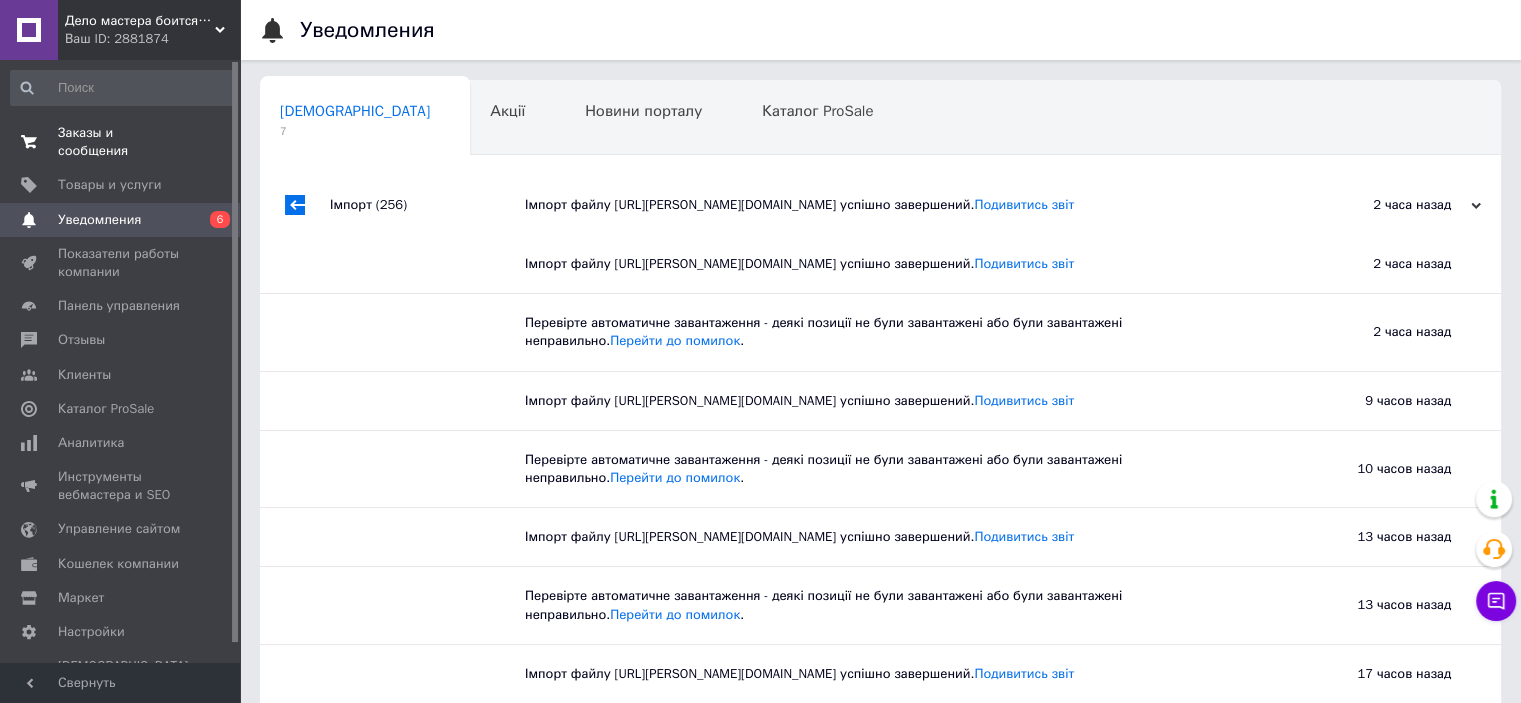 click on "Заказы и сообщения" at bounding box center [121, 142] 